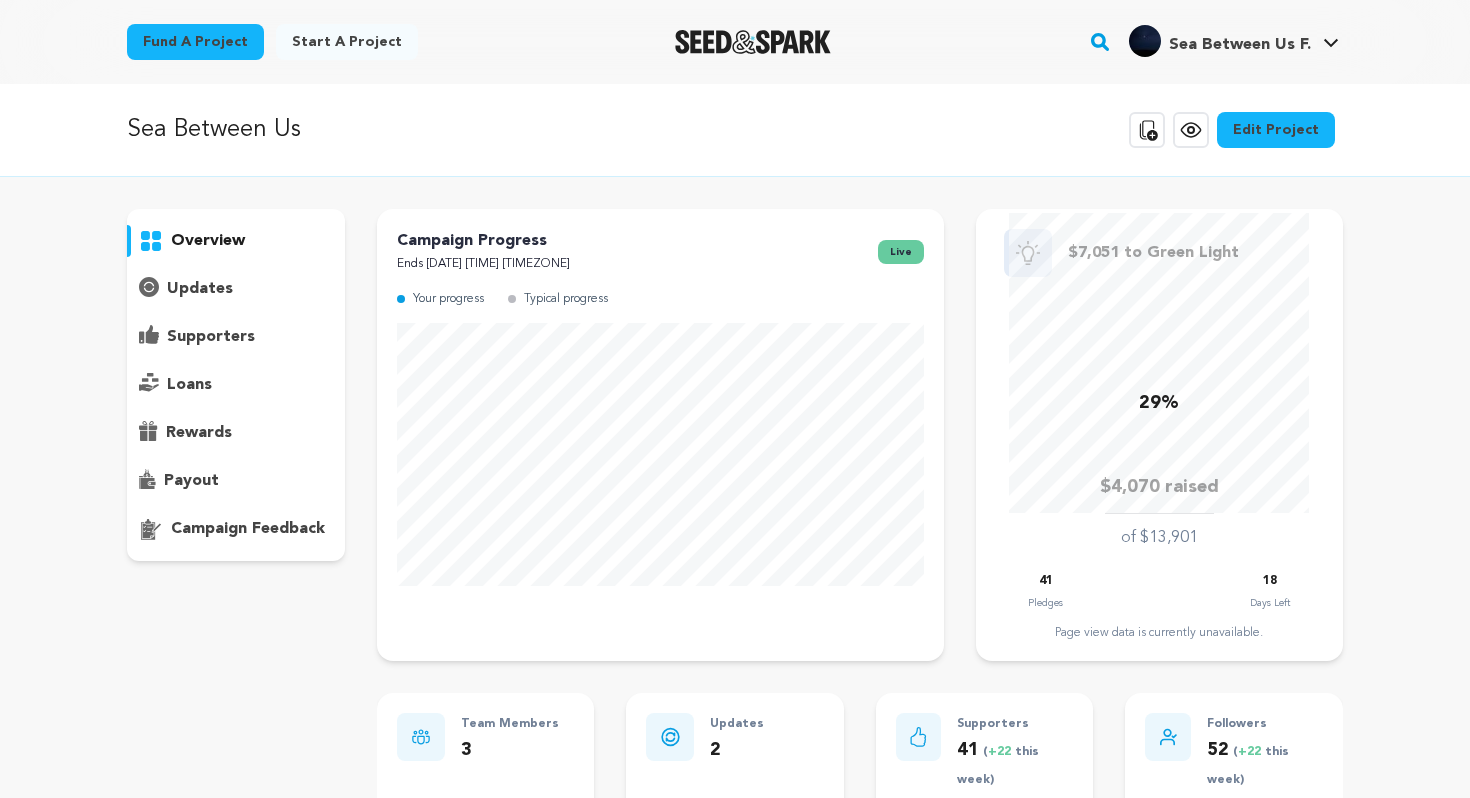 scroll, scrollTop: 0, scrollLeft: 0, axis: both 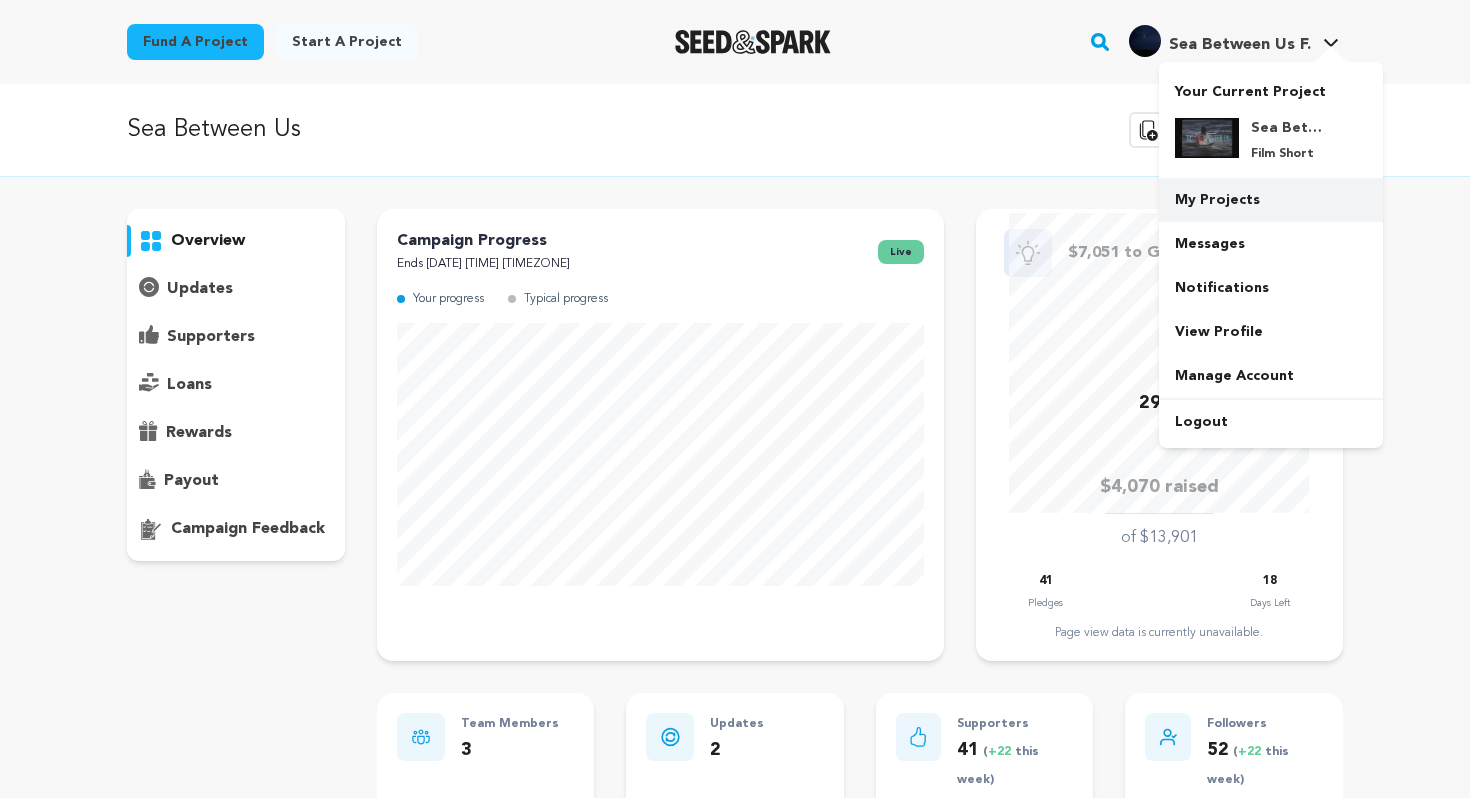 click on "My Projects" at bounding box center [1271, 200] 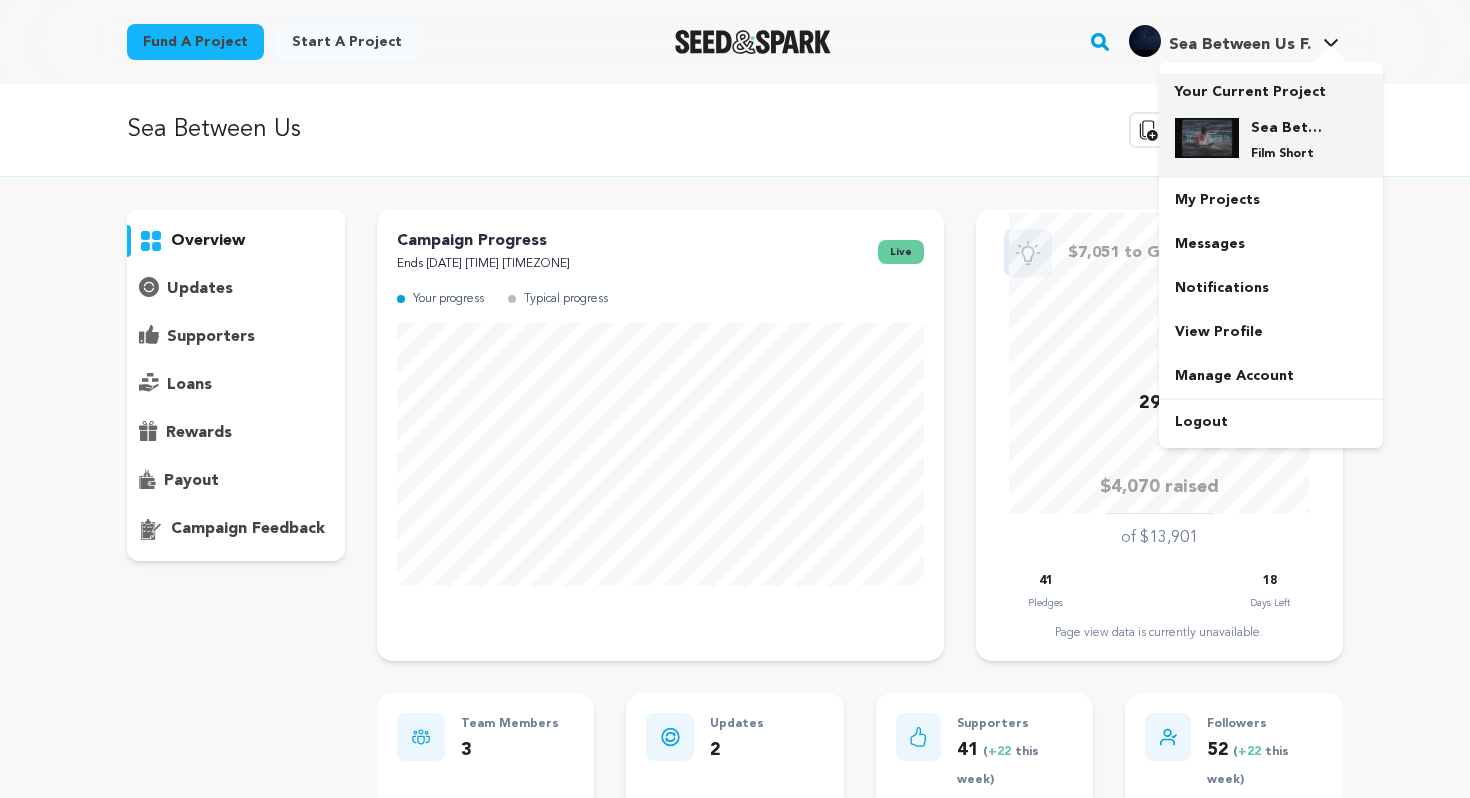 click on "Film Short" at bounding box center (1287, 154) 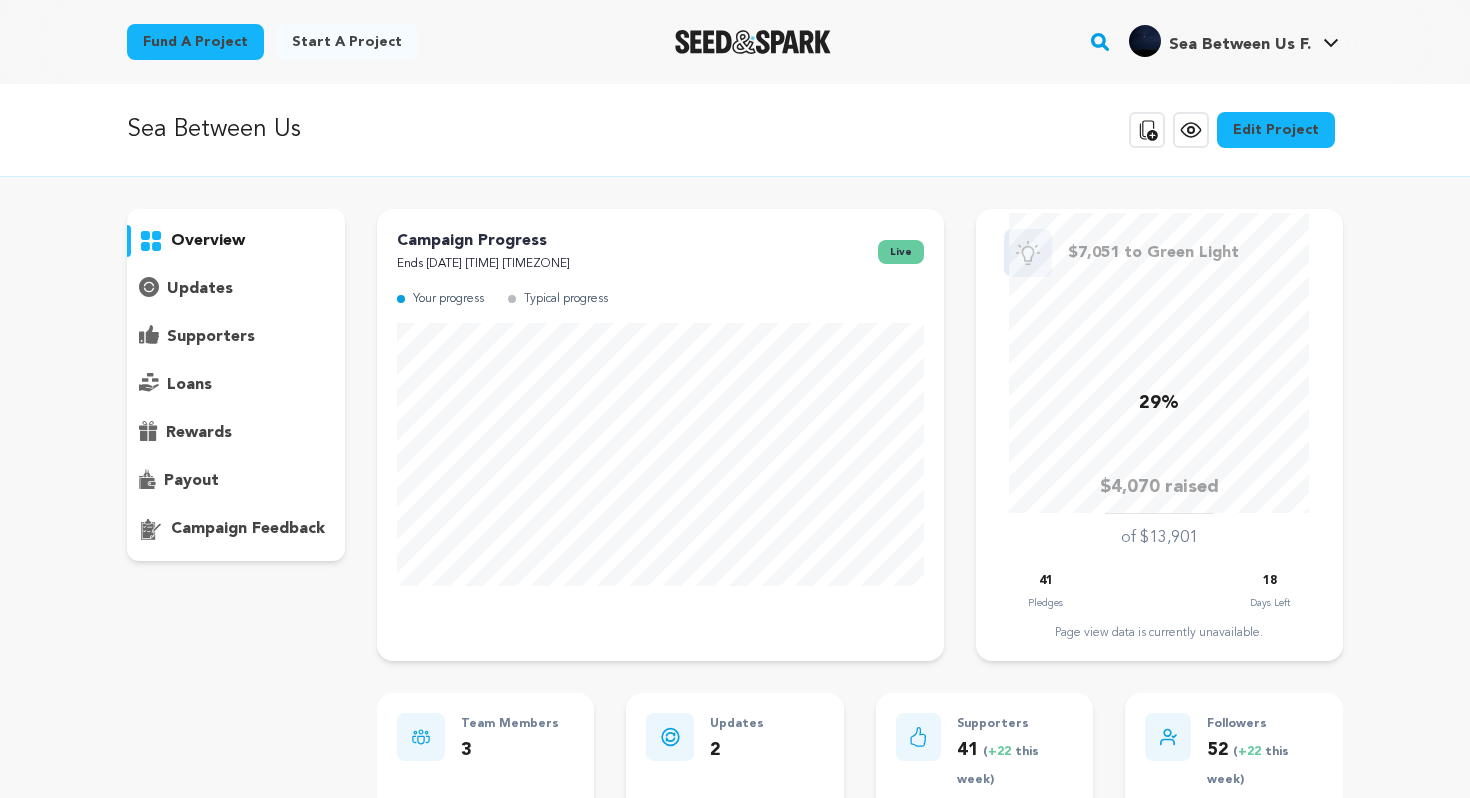 click on "payout" at bounding box center [191, 481] 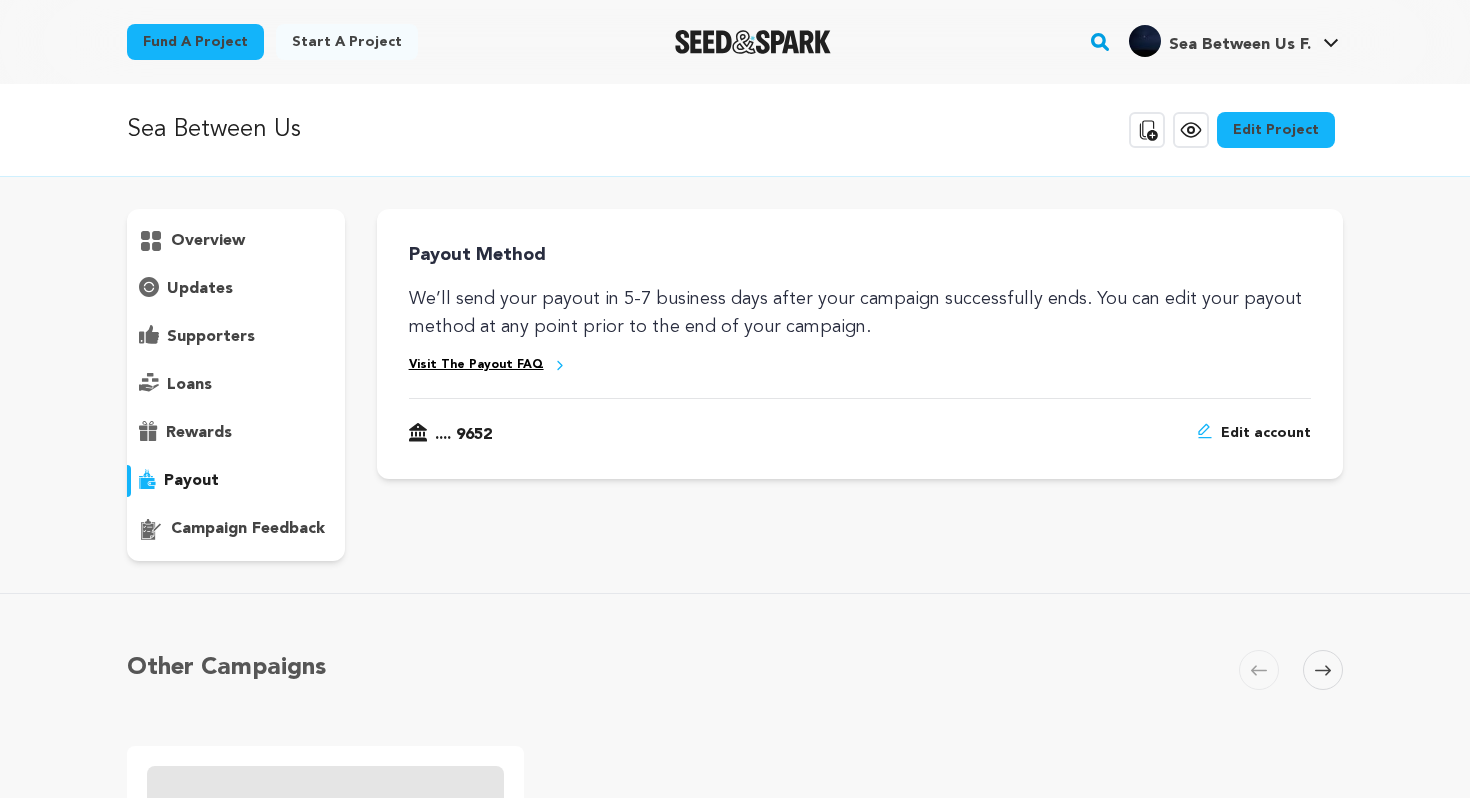 click on "Edit account" at bounding box center (1266, 435) 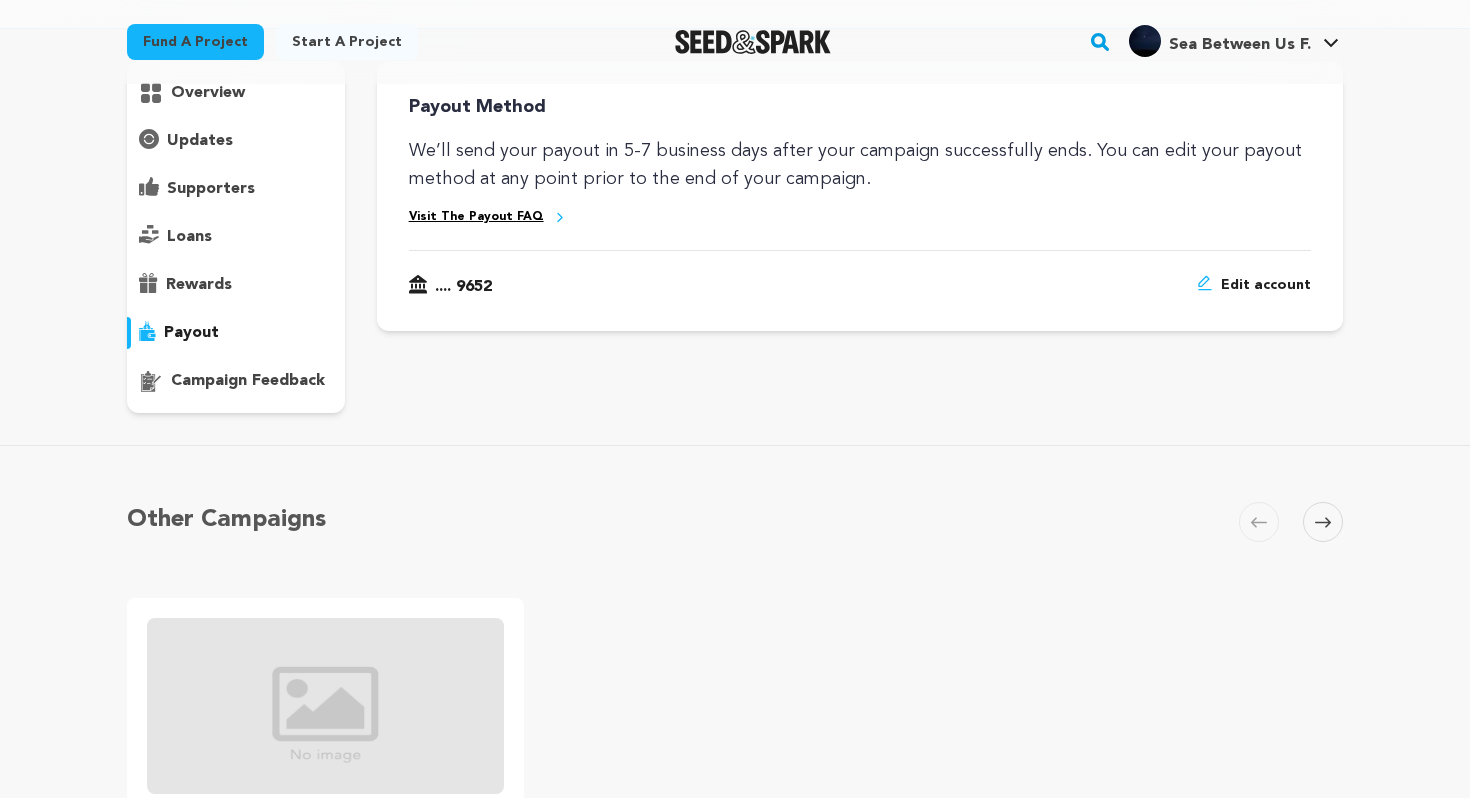 scroll, scrollTop: 149, scrollLeft: 0, axis: vertical 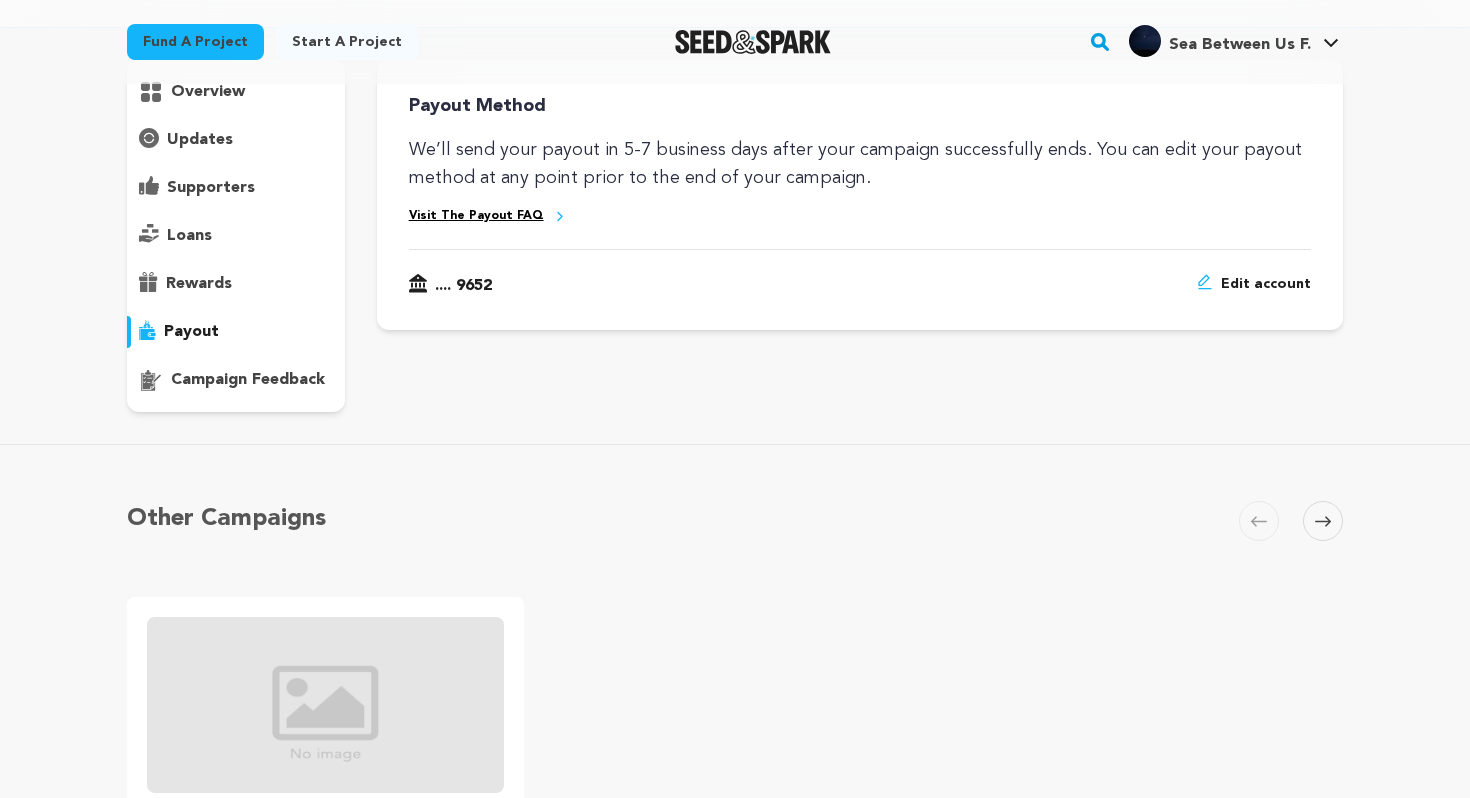 click on "Sea Between Us F." at bounding box center (1240, 45) 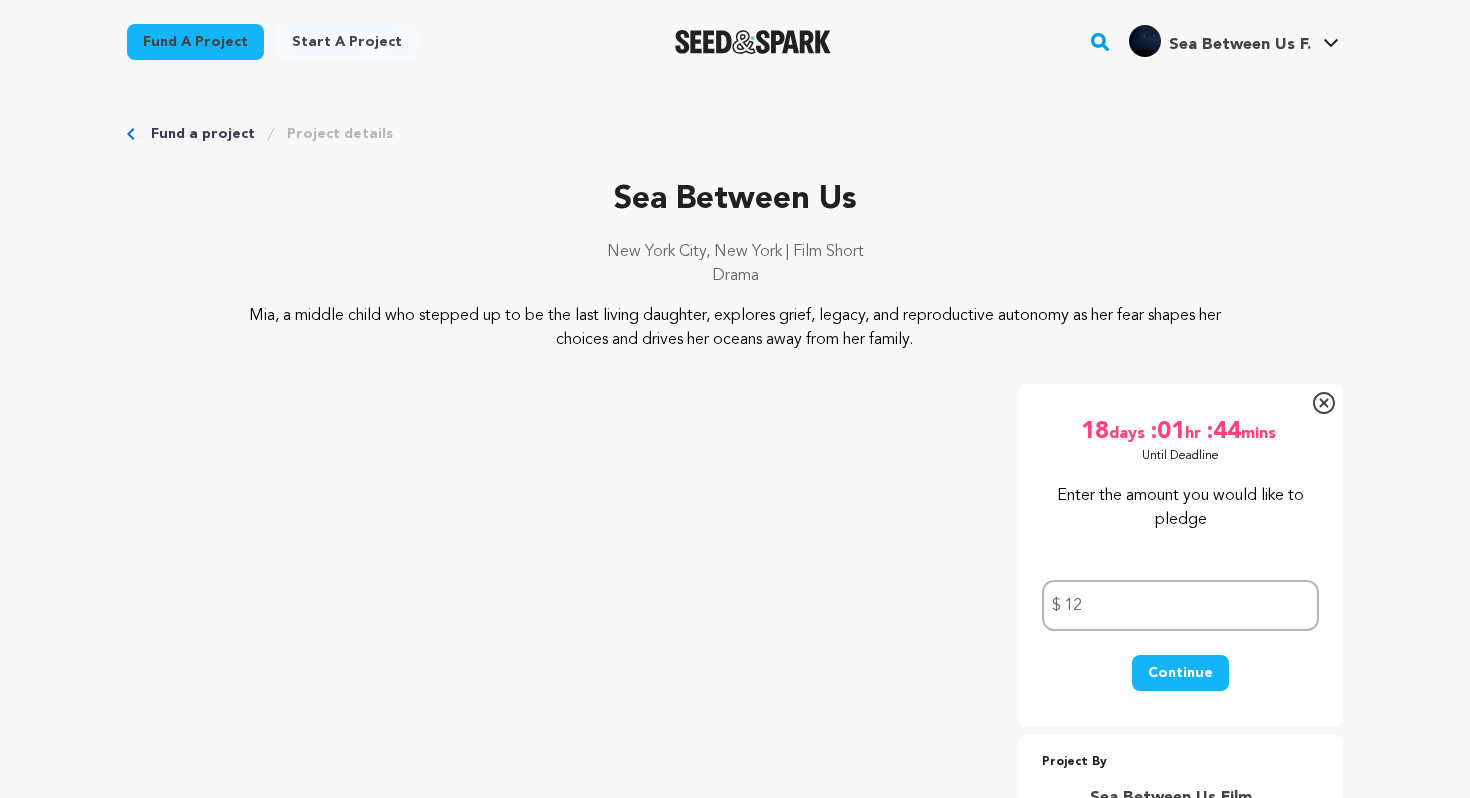 scroll, scrollTop: 0, scrollLeft: 0, axis: both 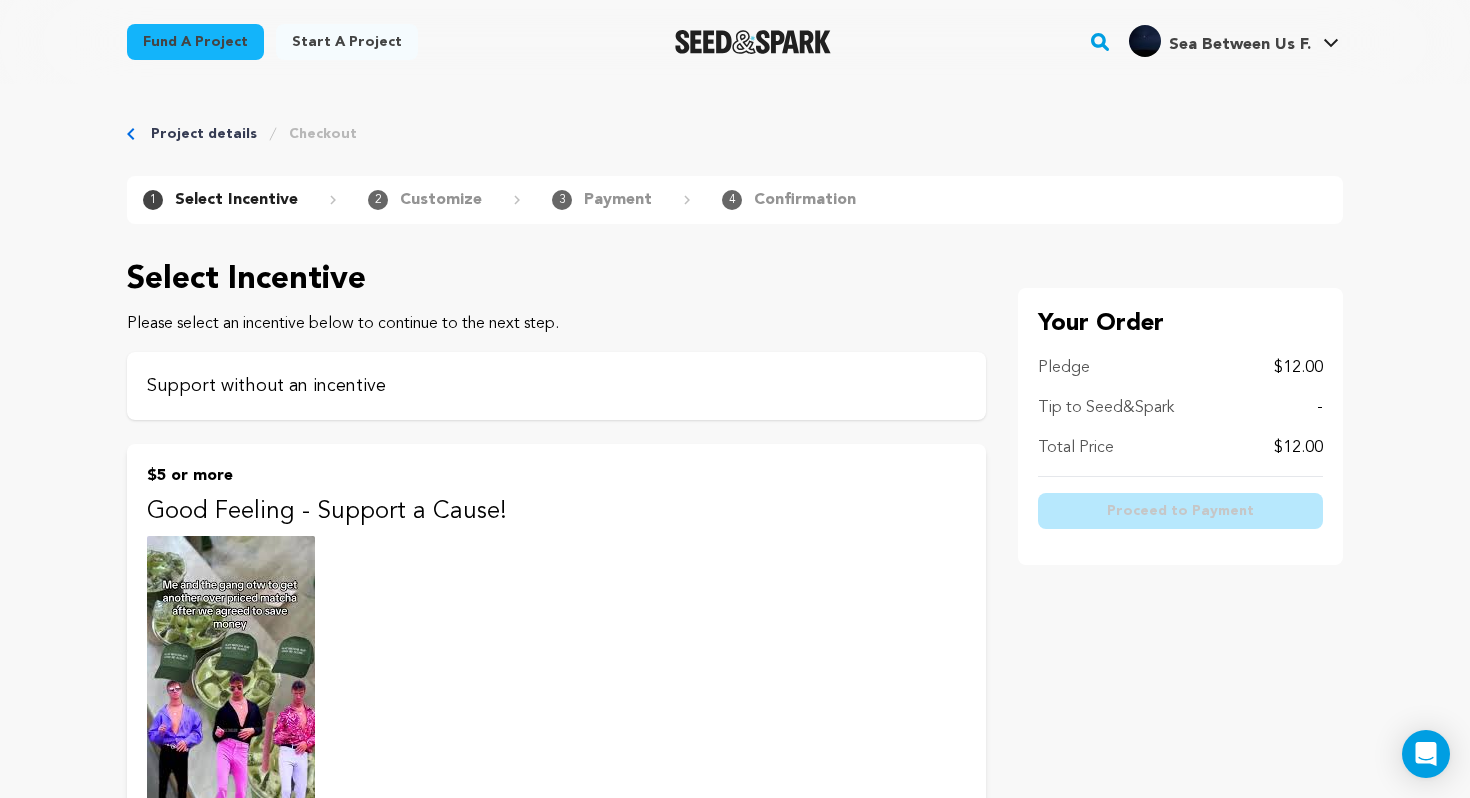 click on "Support without an incentive" at bounding box center (556, 386) 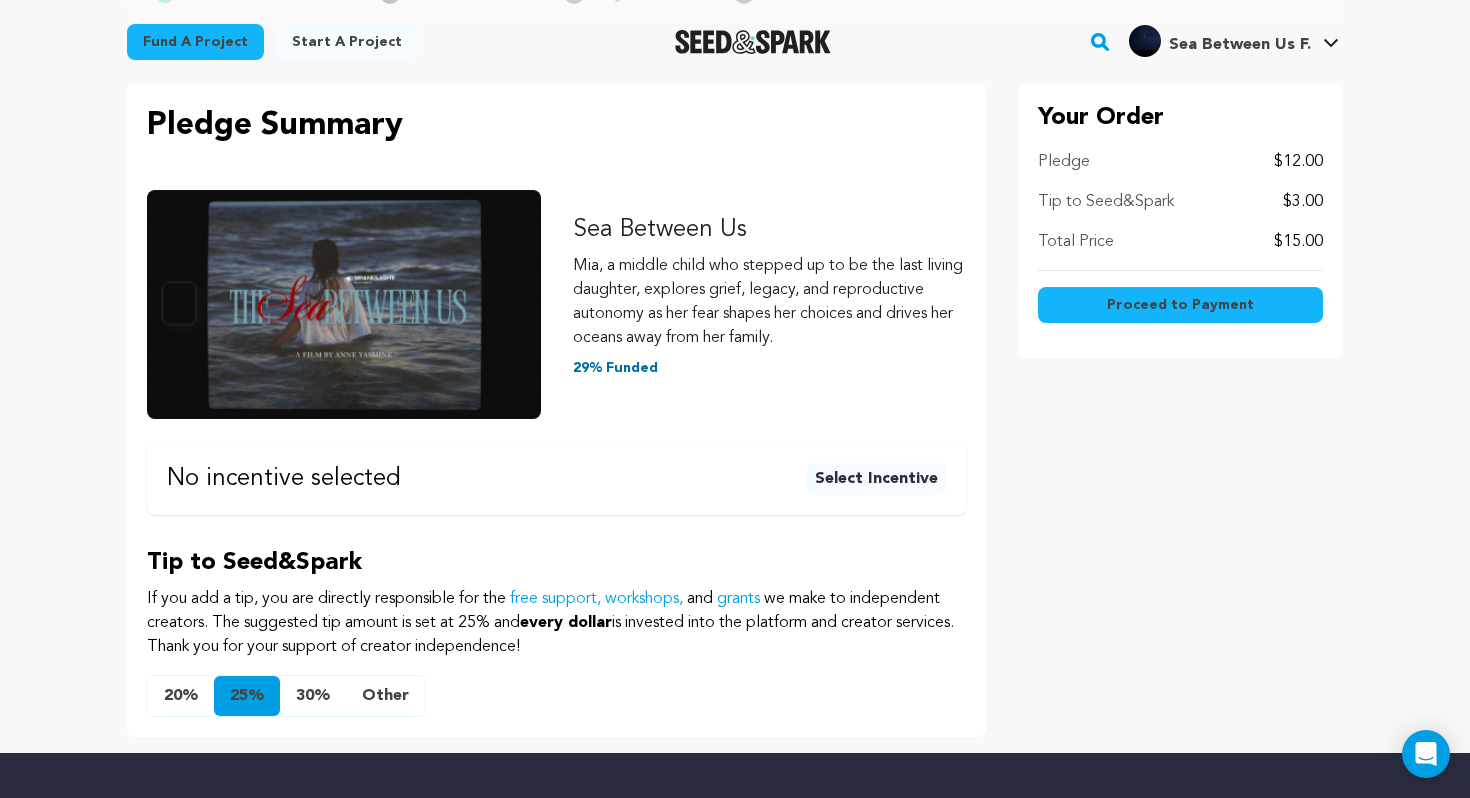 scroll, scrollTop: 217, scrollLeft: 0, axis: vertical 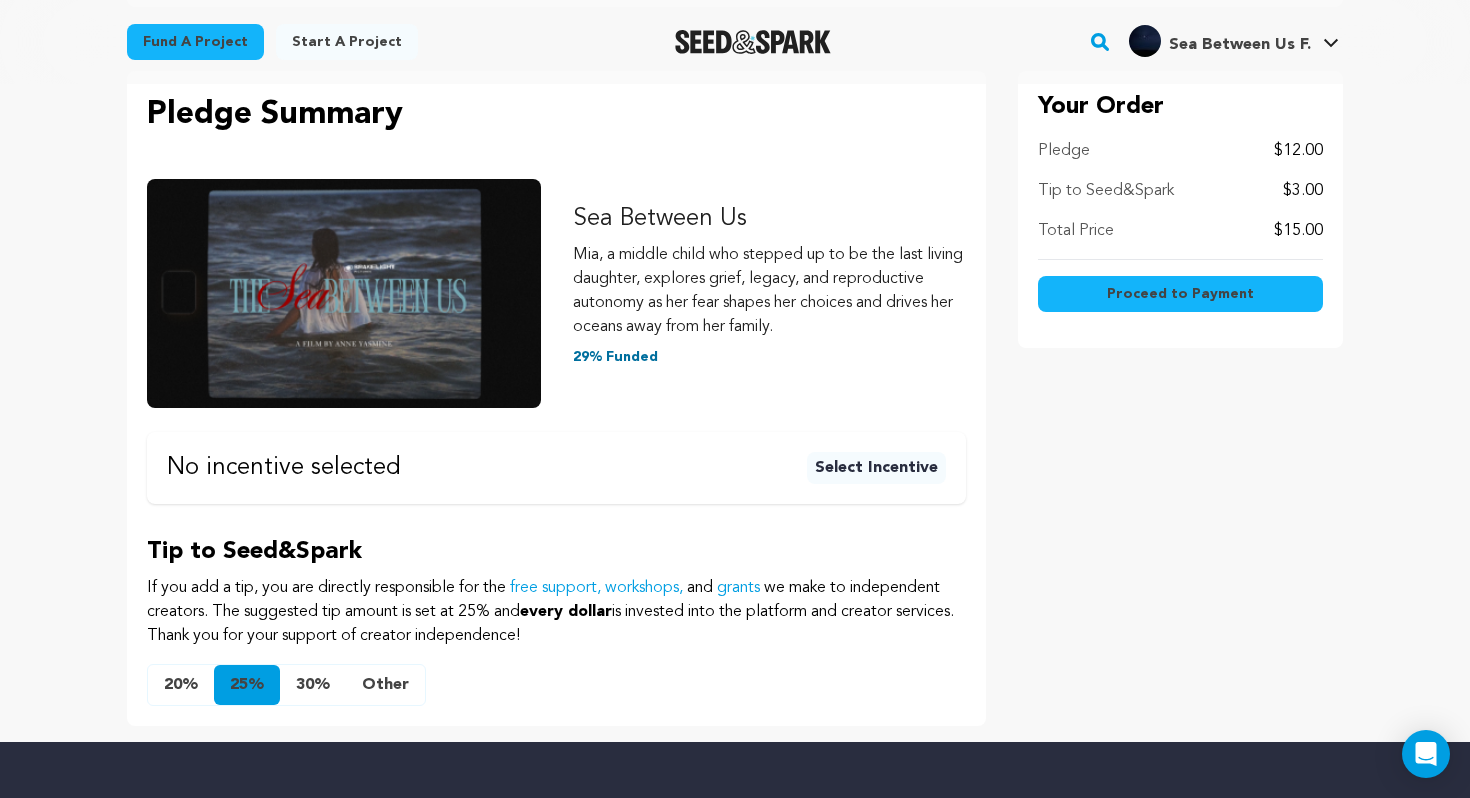click on "Other" at bounding box center (385, 685) 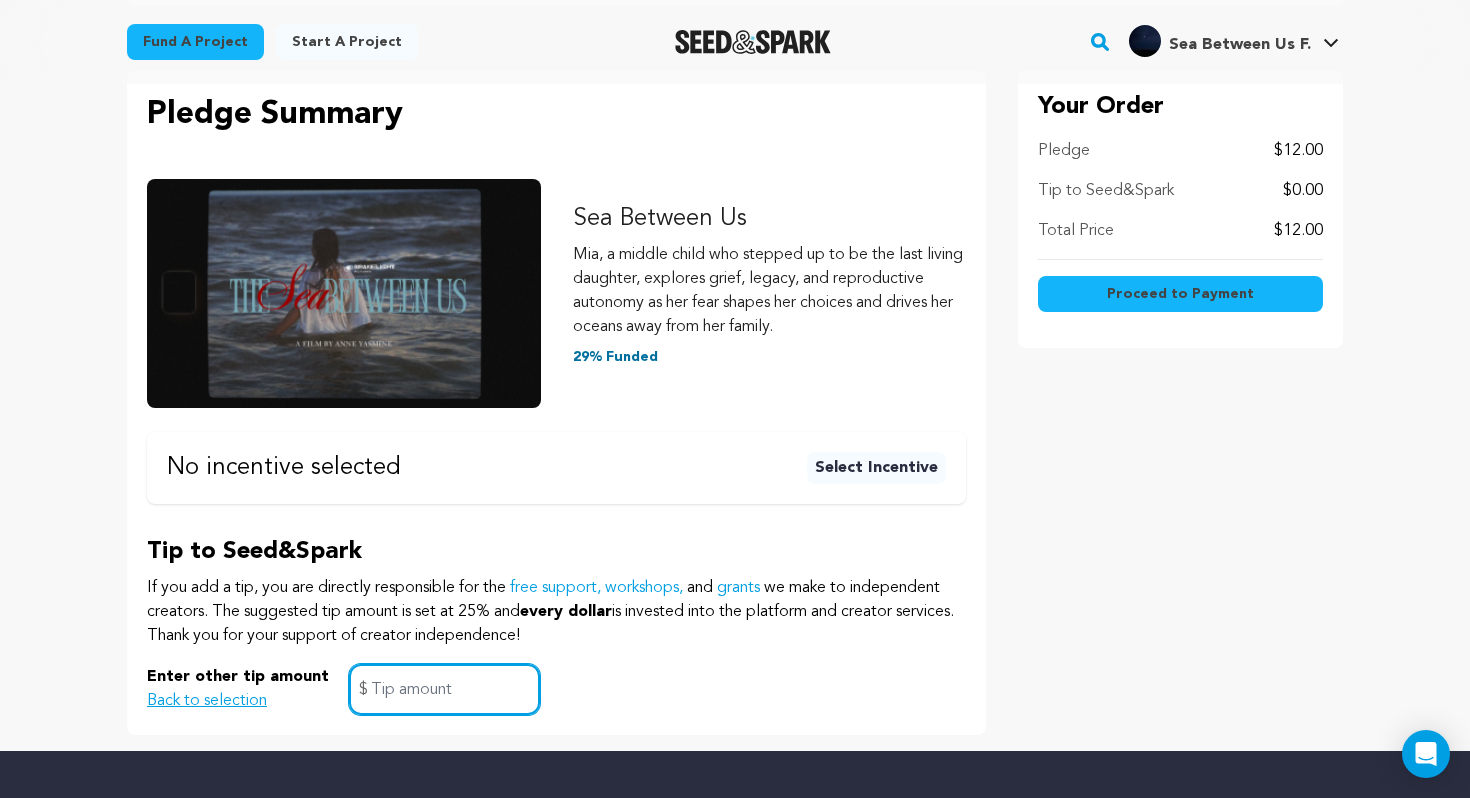 click at bounding box center (444, 689) 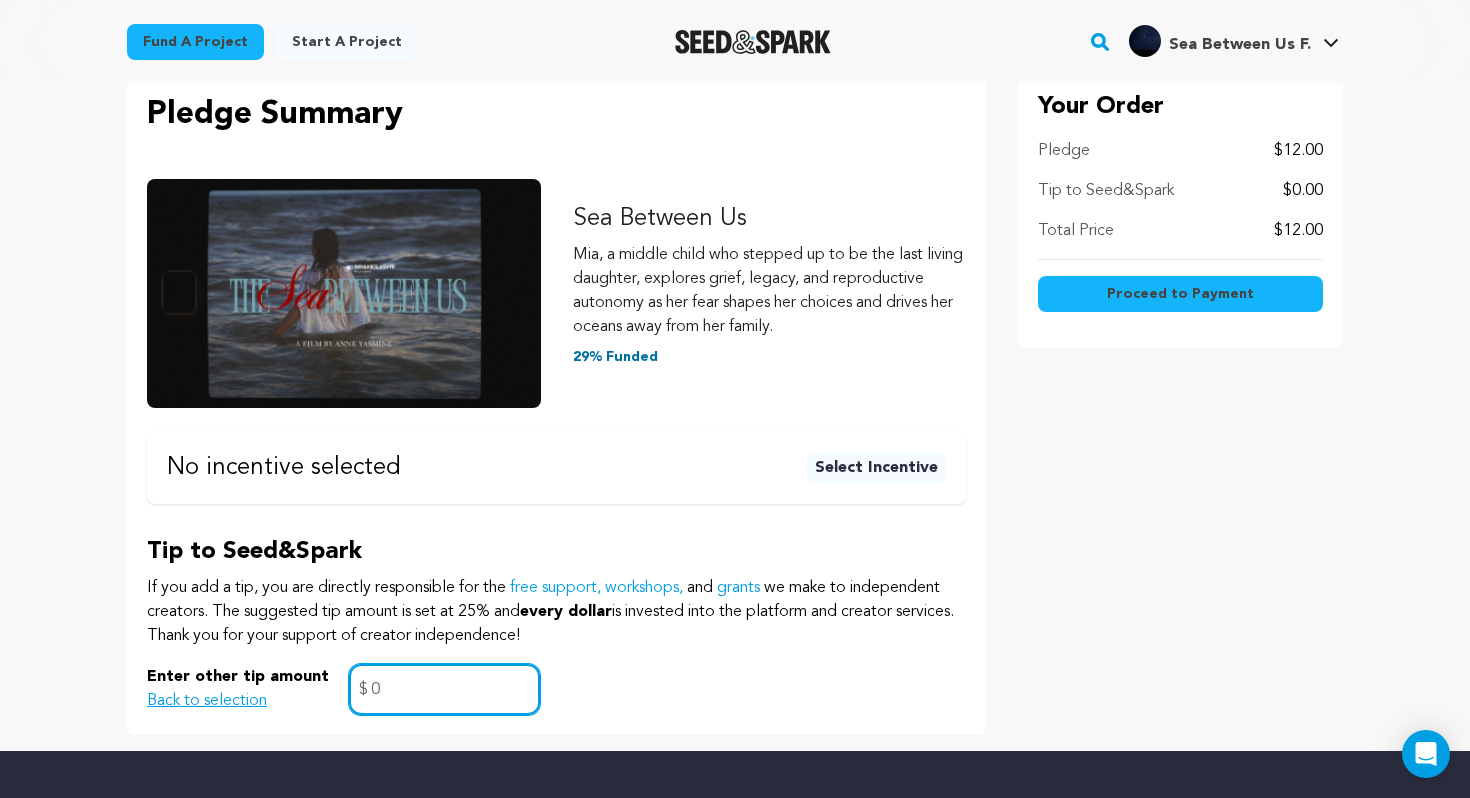 type on "0" 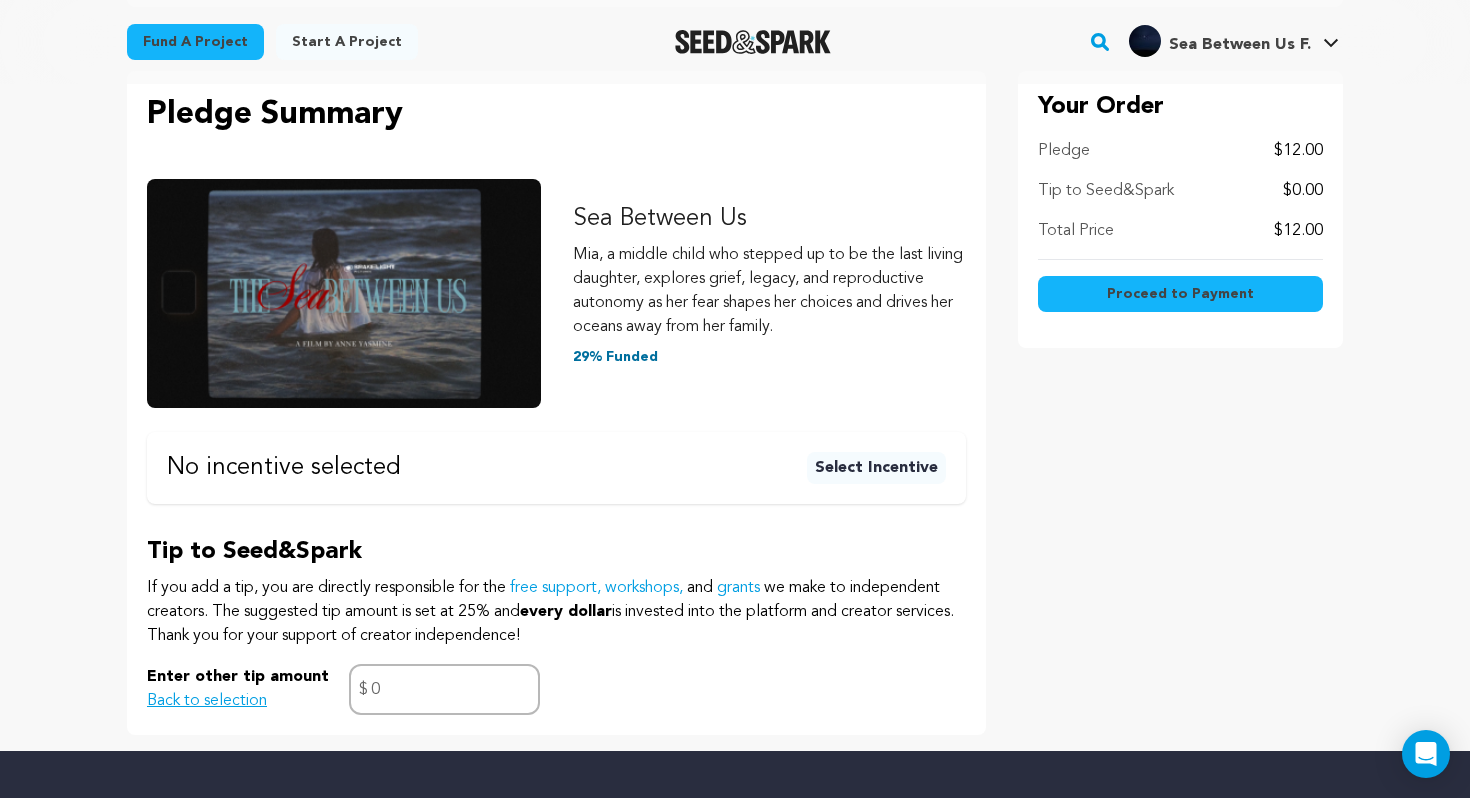 click on "Proceed to Payment" at bounding box center [1180, 294] 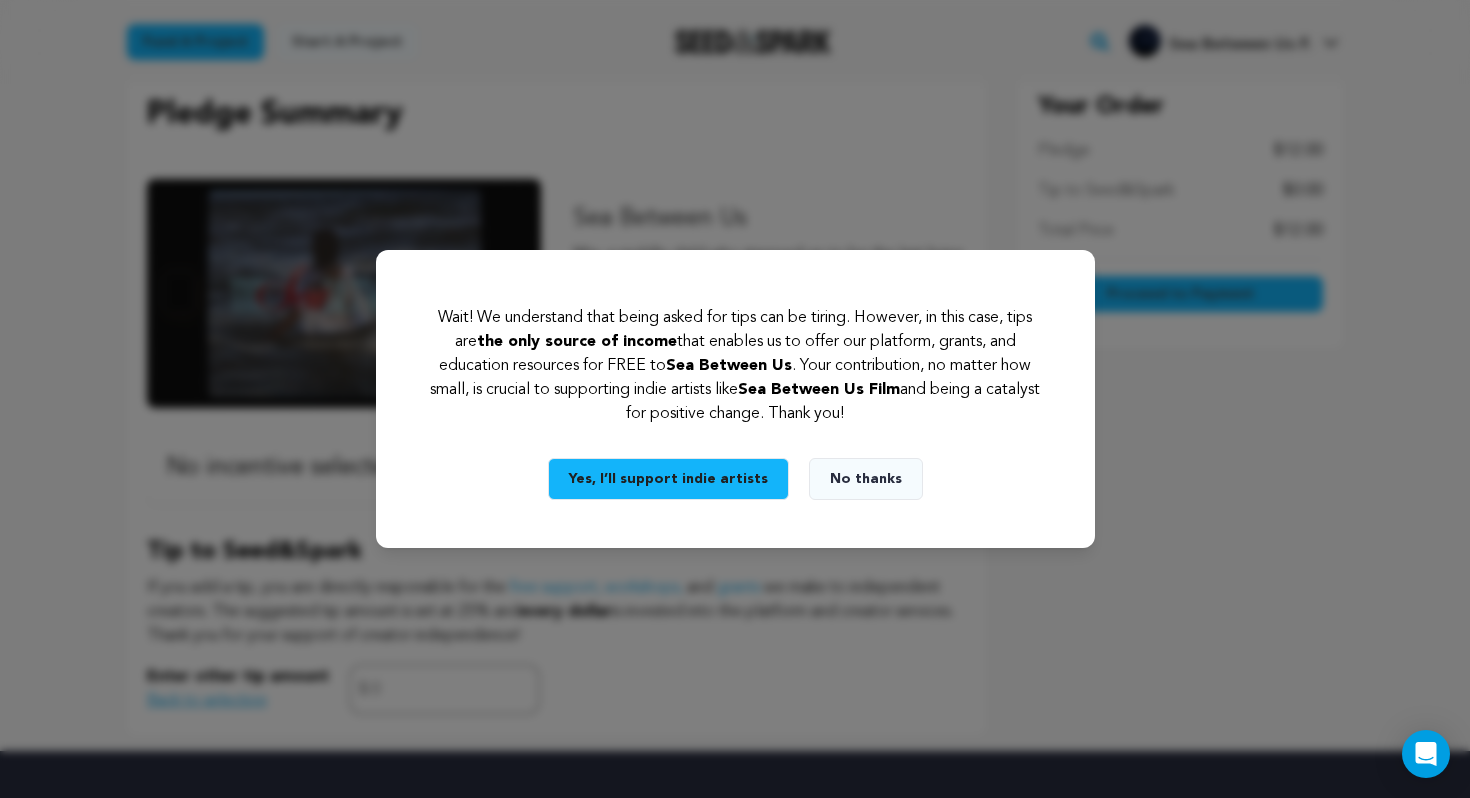 click on "Wait! We understand that being asked for tips can be tiring. However, in this case, tips are   the only source of income   that enables us to offer our platform, grants, and education resources for FREE to  Sea Between Us . Your contribution, no matter how small, is crucial to supporting indie artists like   Sea Between Us Film   and being a catalyst for positive change. Thank you!
Yes, I’ll support indie artists
No thanks" at bounding box center (735, 399) 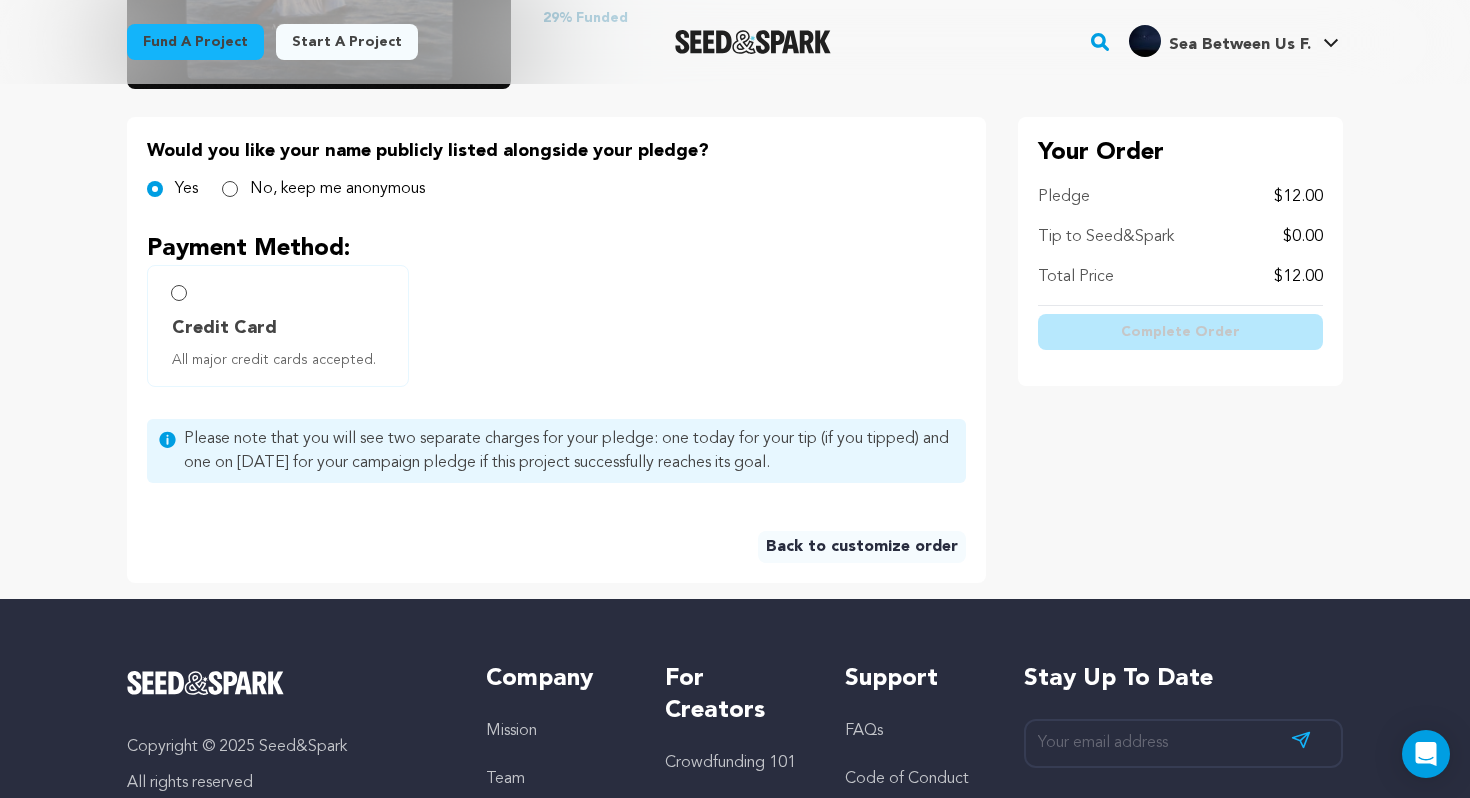 scroll, scrollTop: 382, scrollLeft: 0, axis: vertical 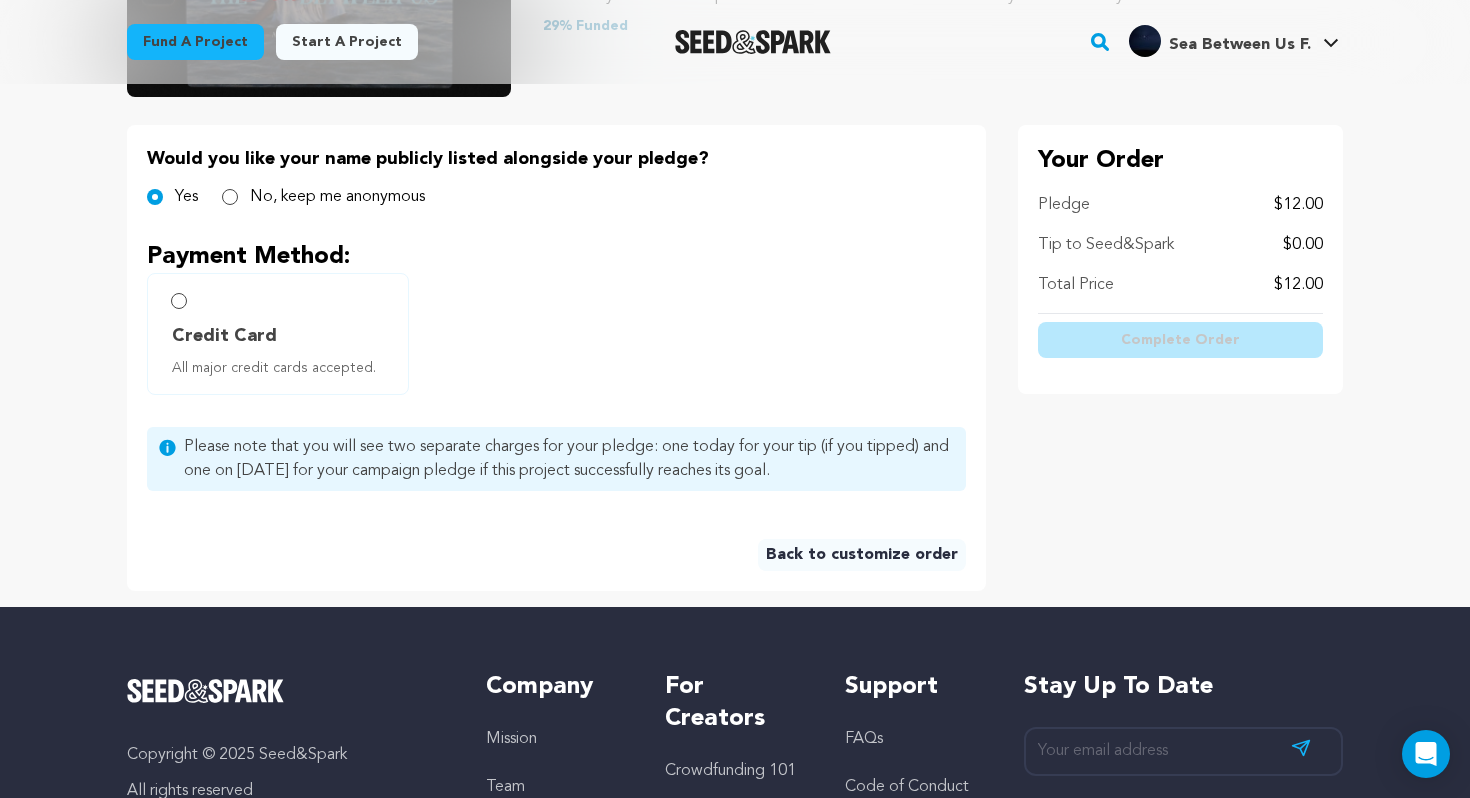 click on "Credit Card" at bounding box center (224, 336) 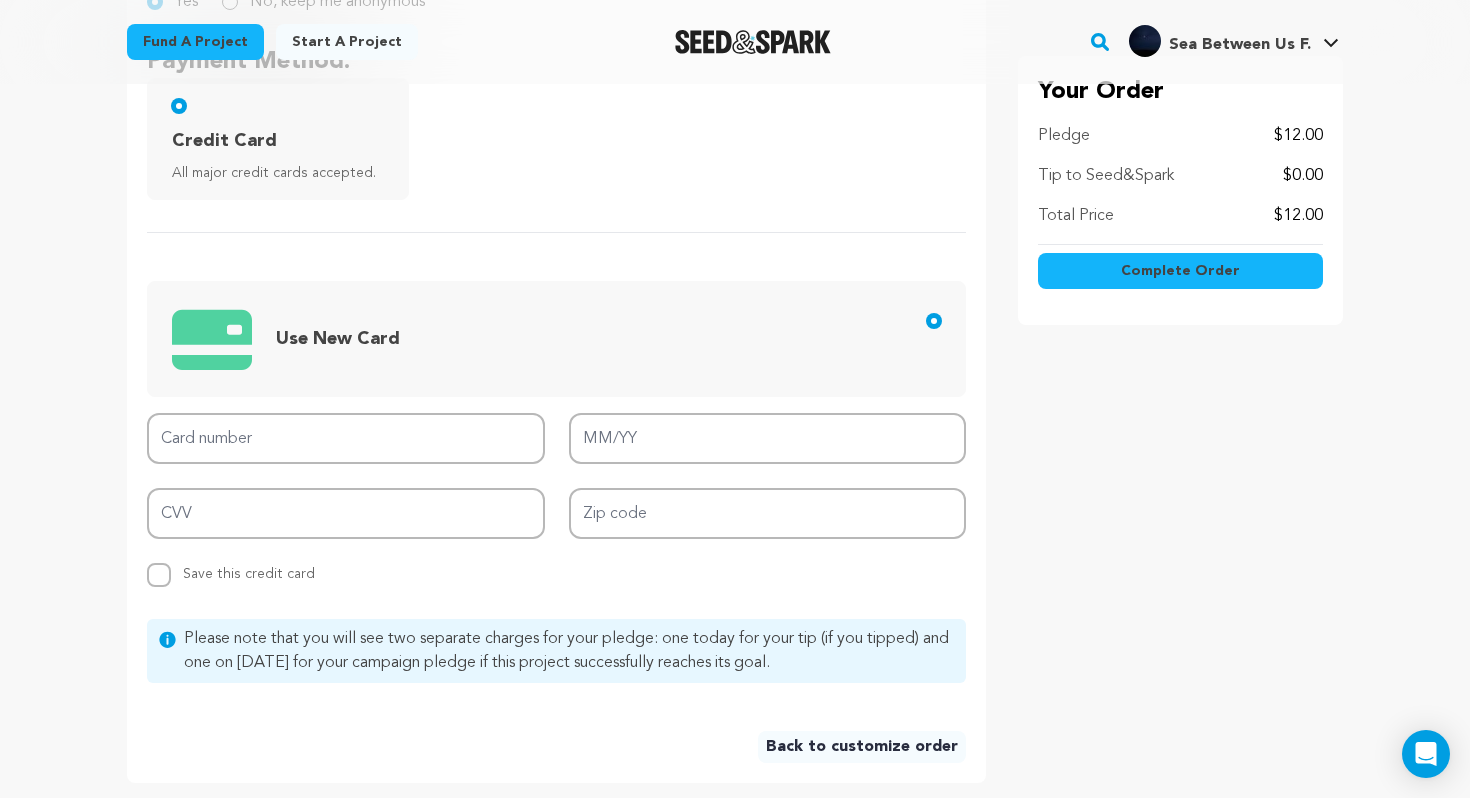 scroll, scrollTop: 628, scrollLeft: 0, axis: vertical 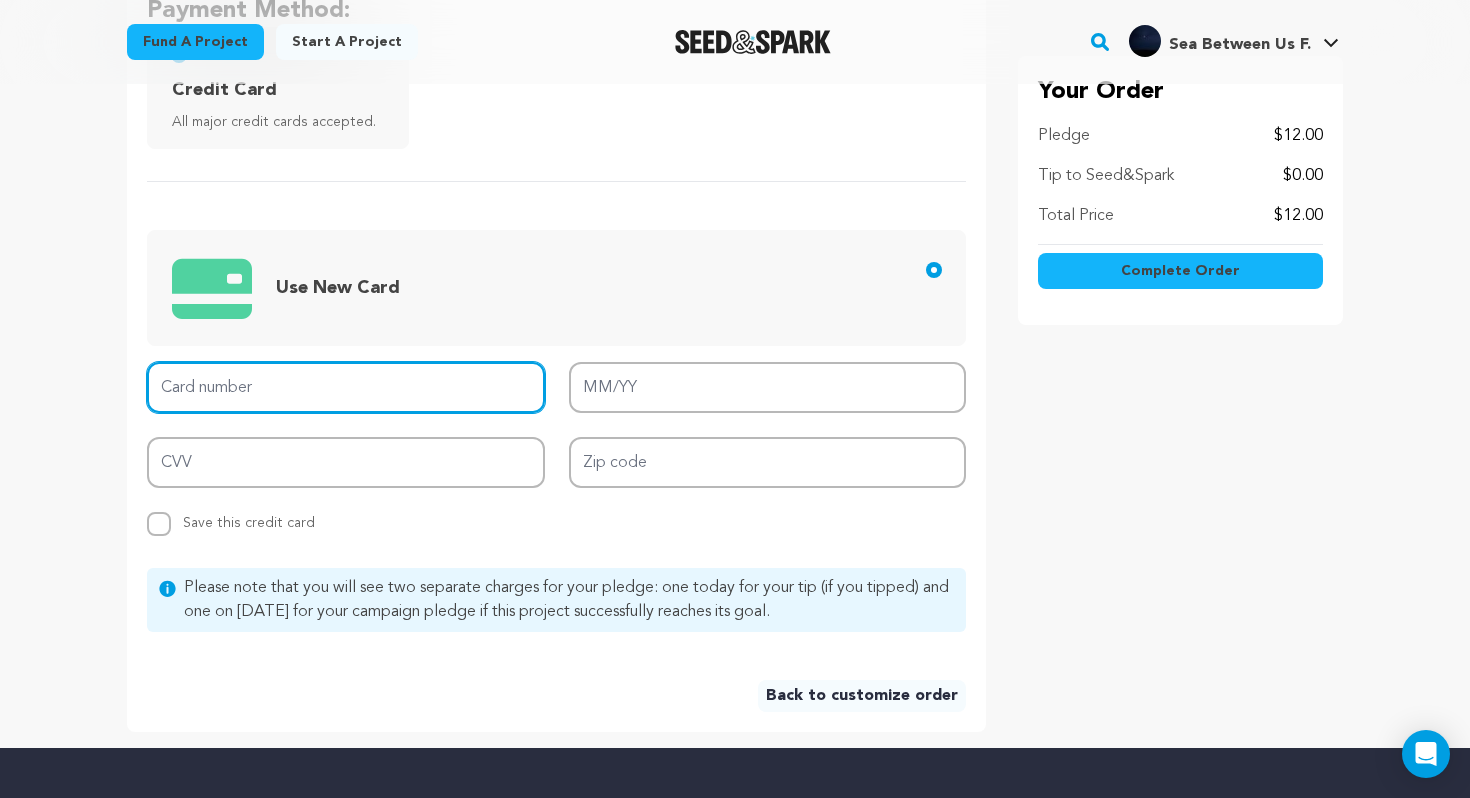 click on "Card number" at bounding box center [346, 387] 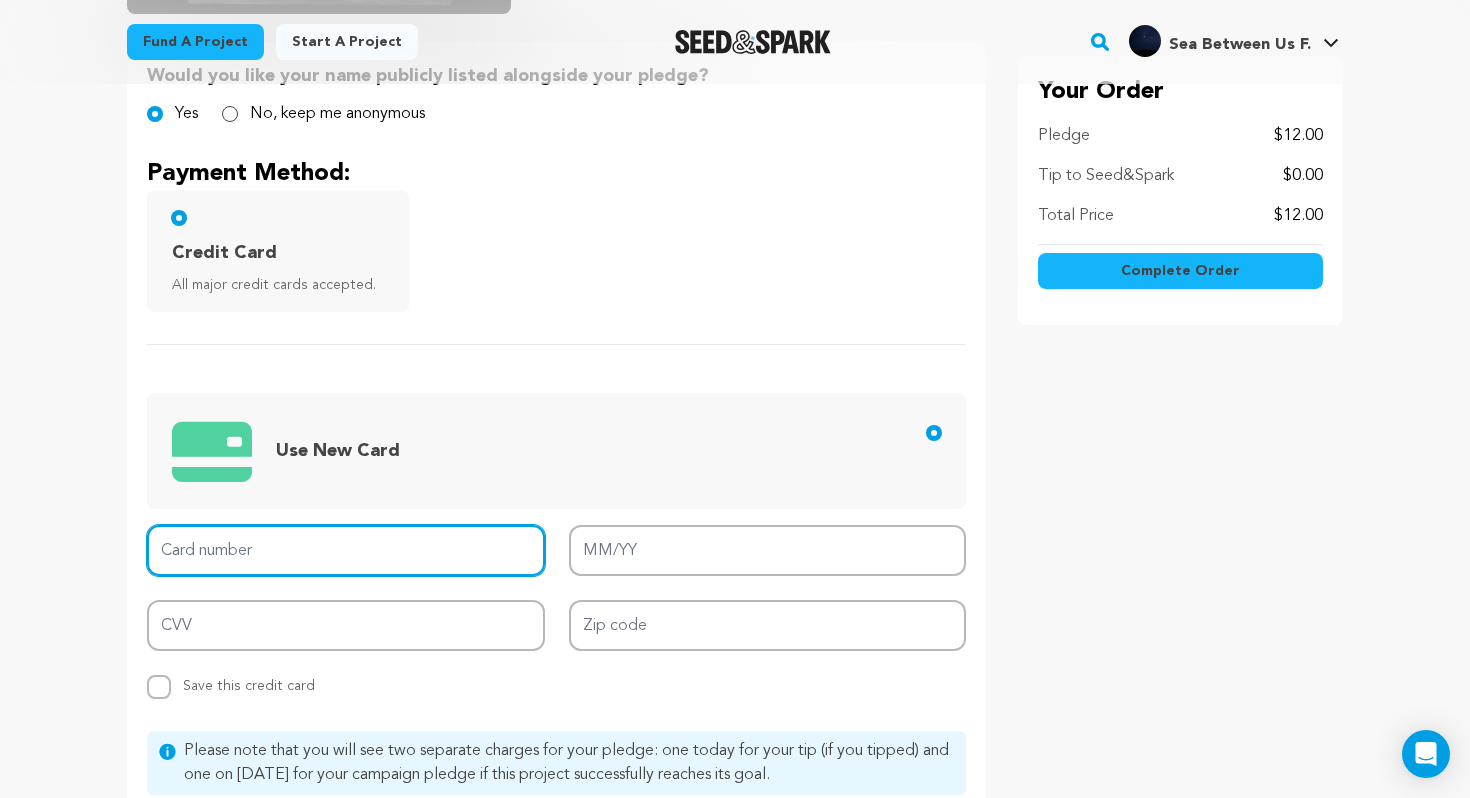 scroll, scrollTop: 275, scrollLeft: 0, axis: vertical 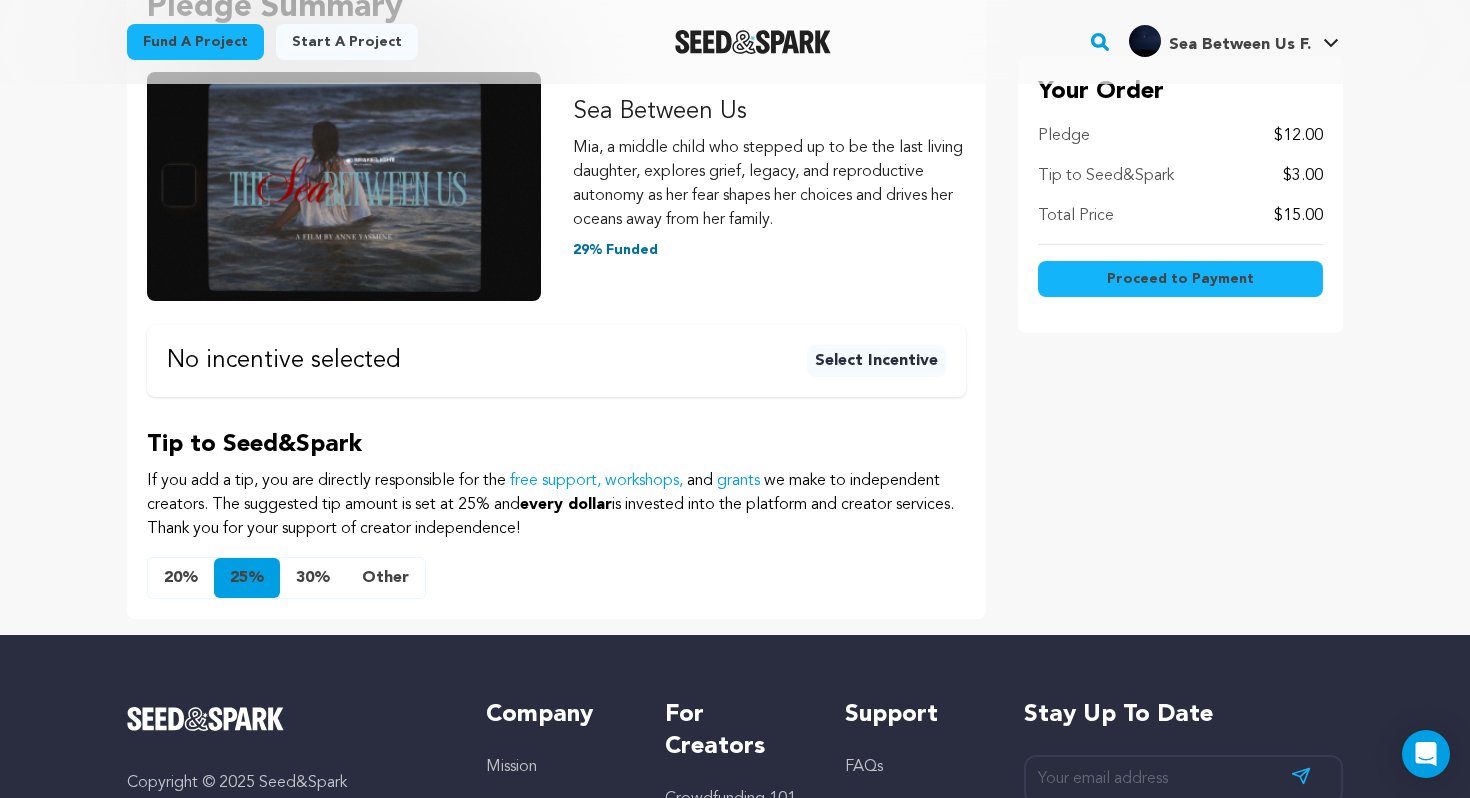click on "Other" at bounding box center [385, 578] 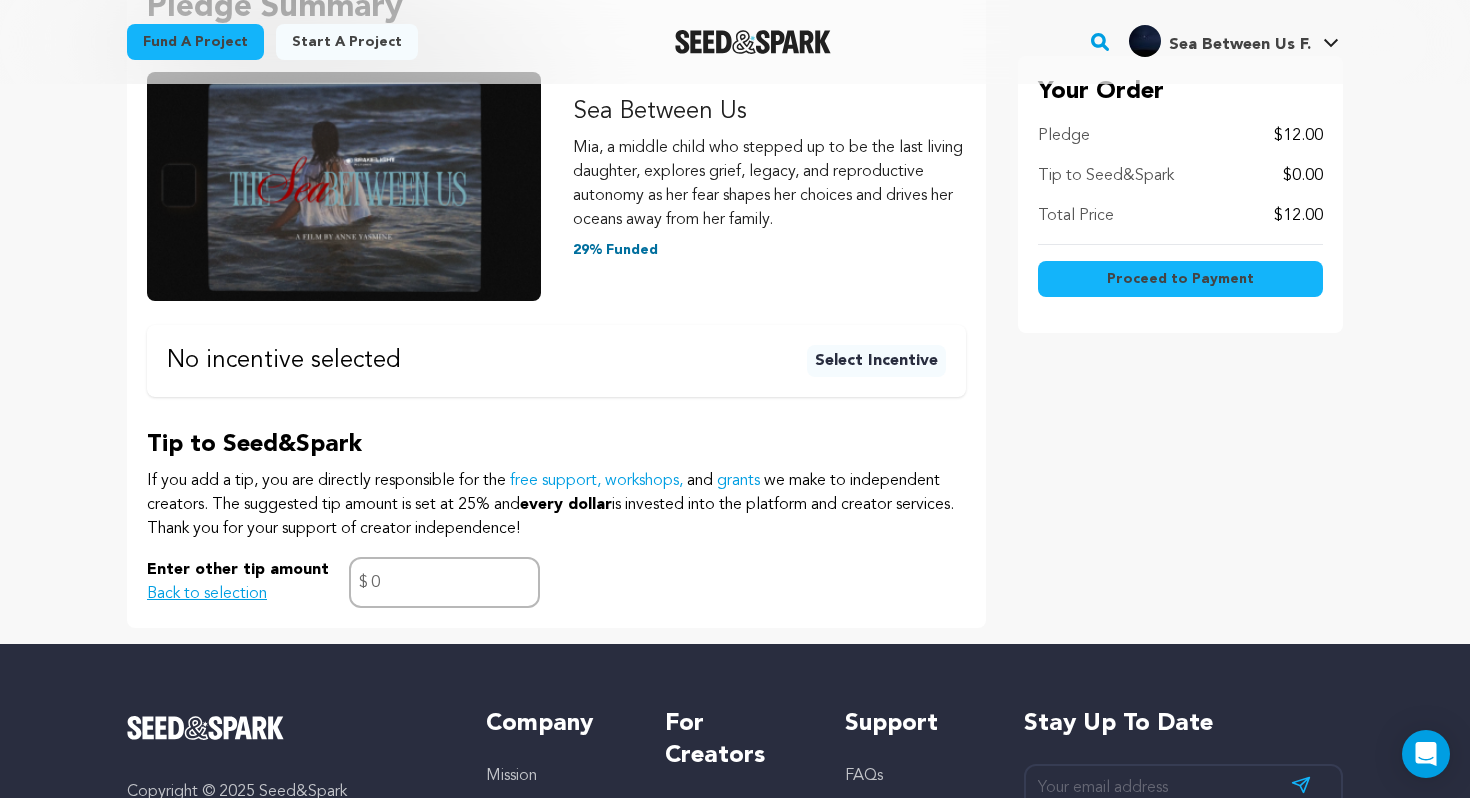 click on "Proceed to Payment" at bounding box center [1180, 279] 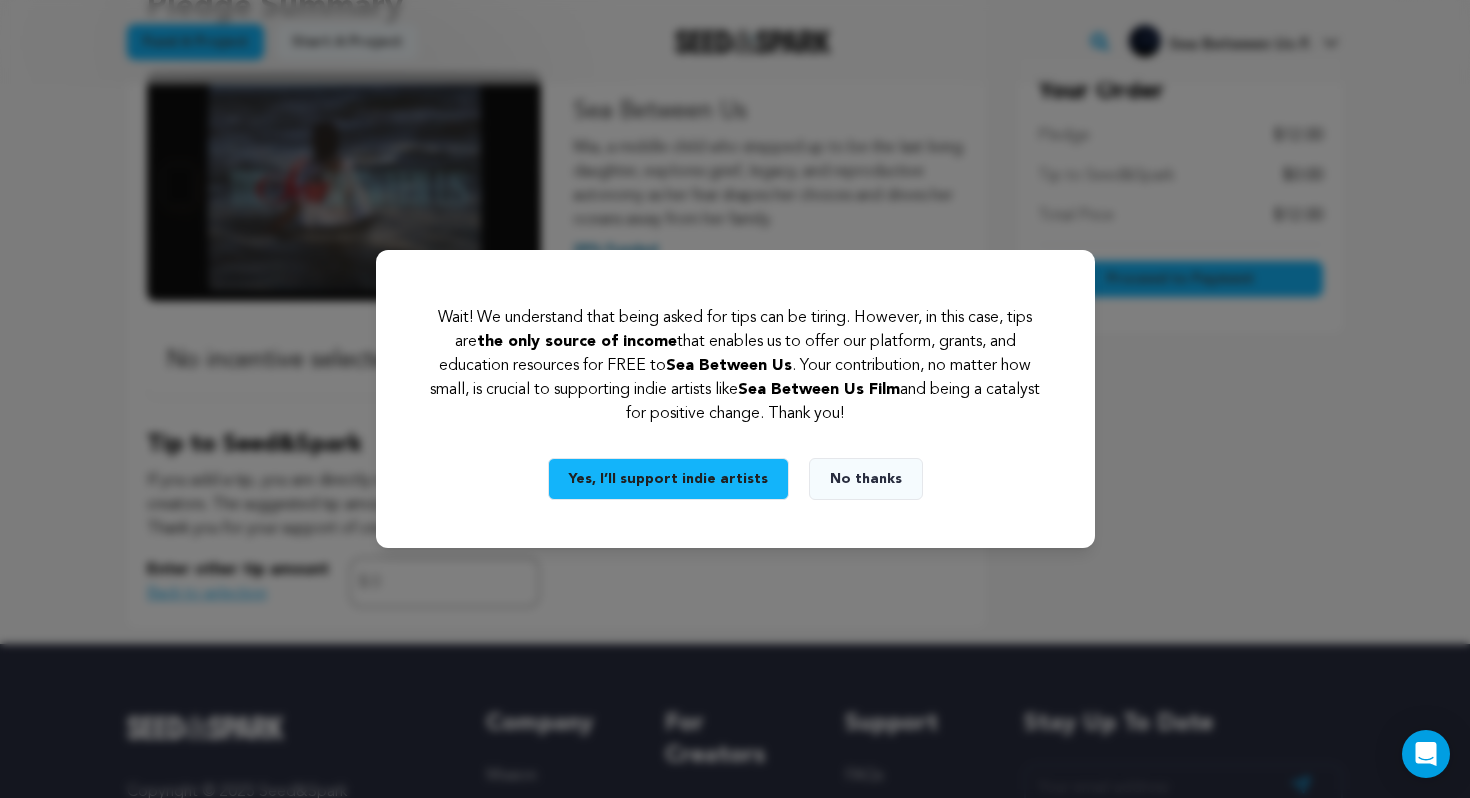 click on "No thanks" at bounding box center (866, 479) 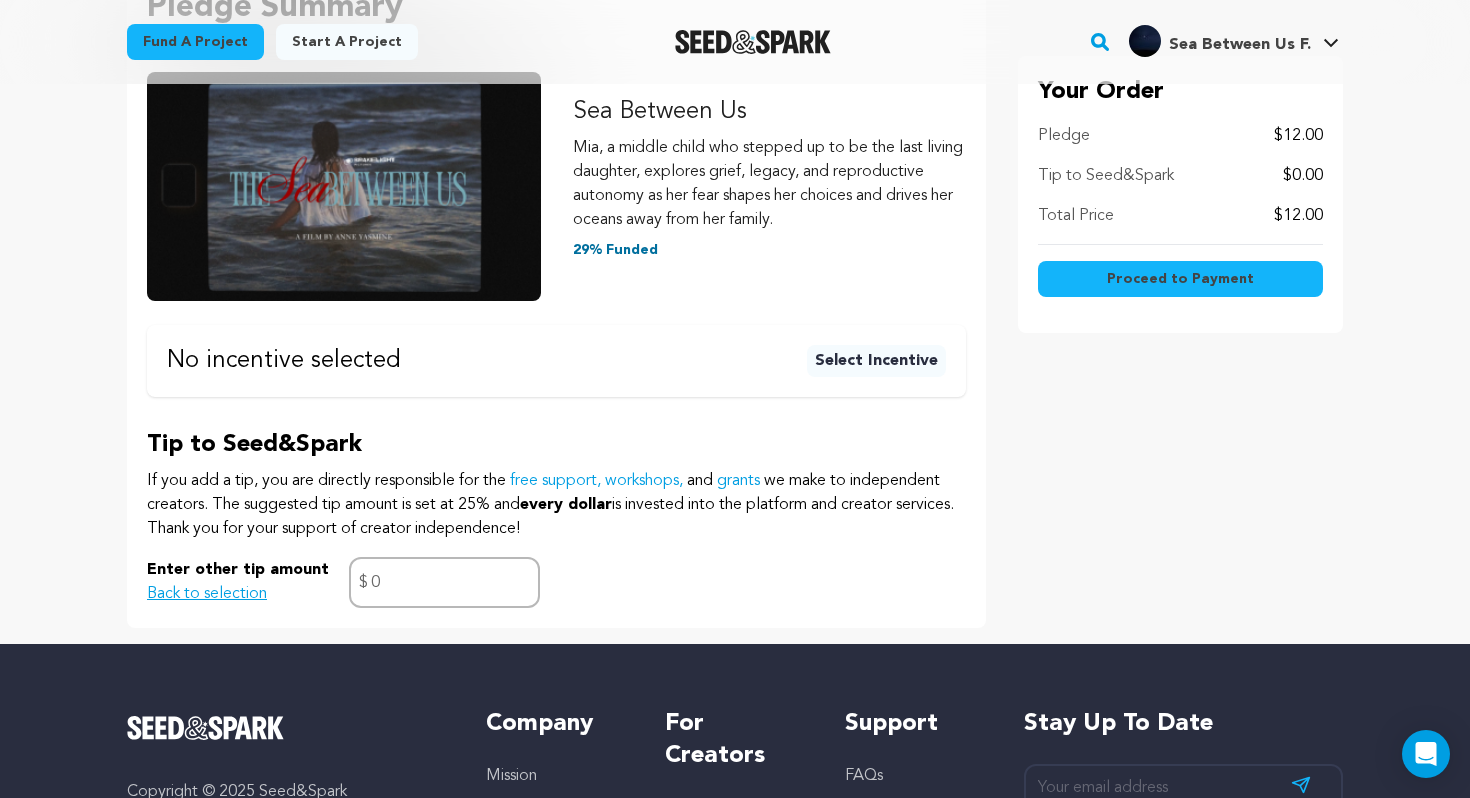 click on "Proceed to Payment" at bounding box center (1180, 279) 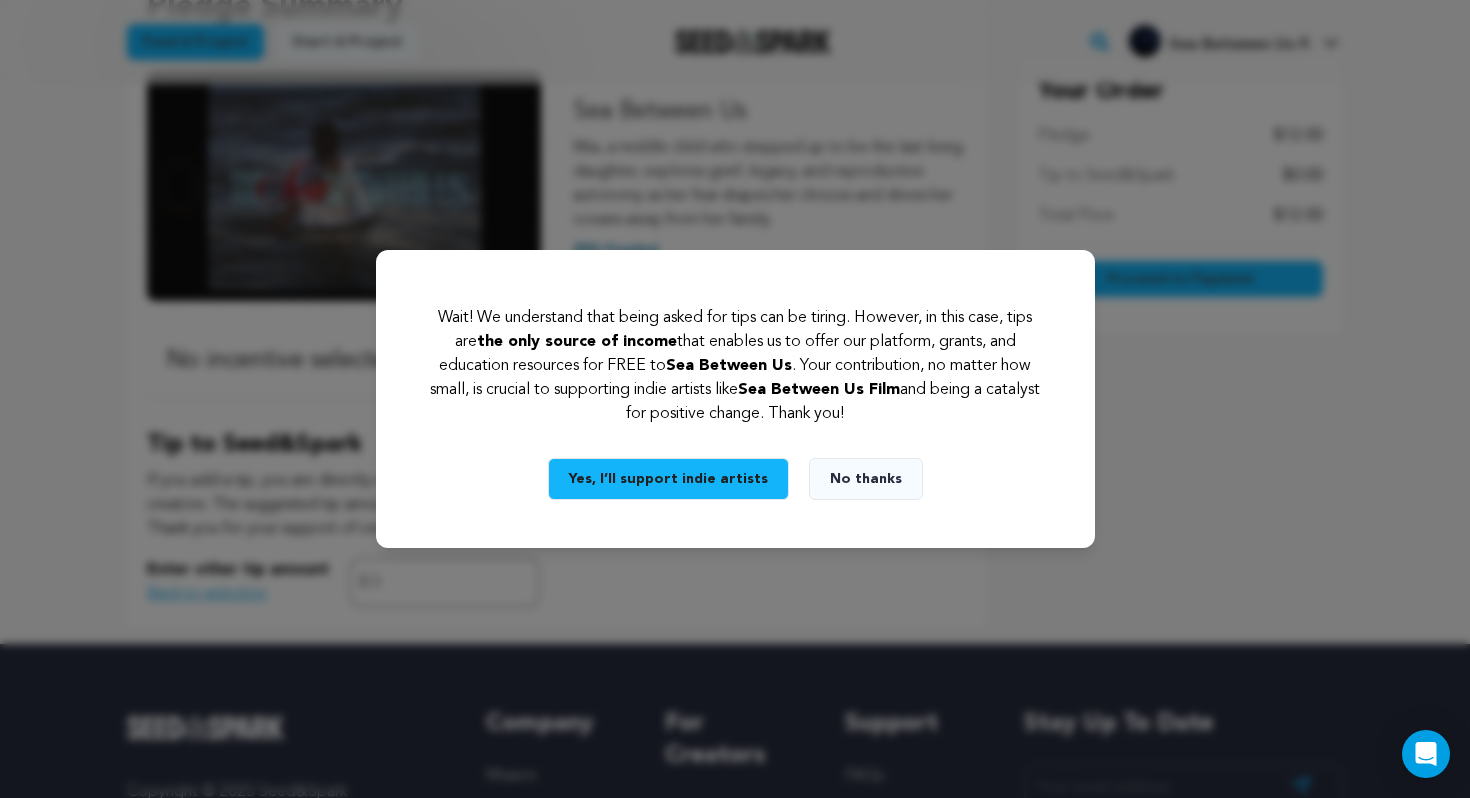 click on "No thanks" at bounding box center [866, 479] 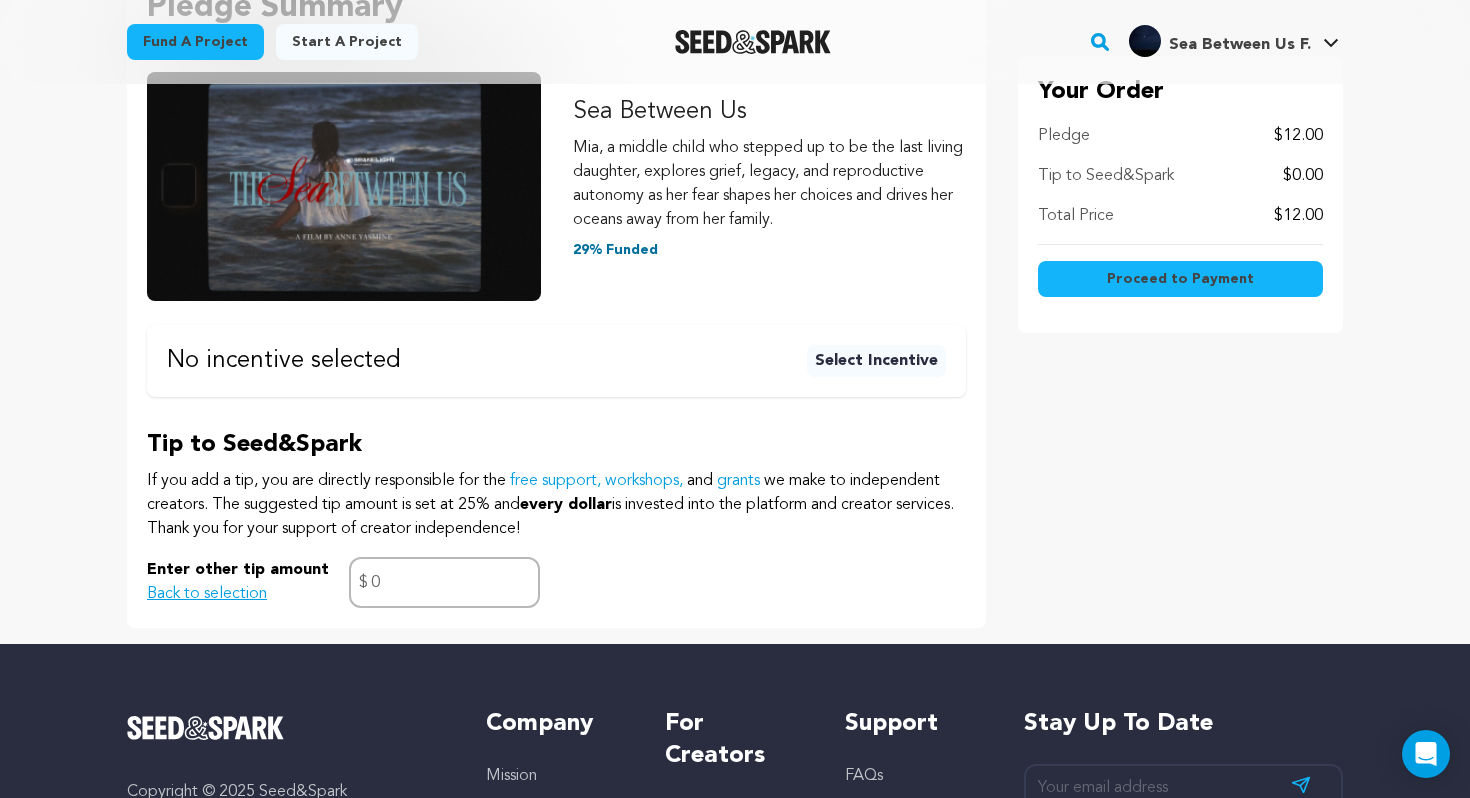 scroll, scrollTop: 217, scrollLeft: 0, axis: vertical 